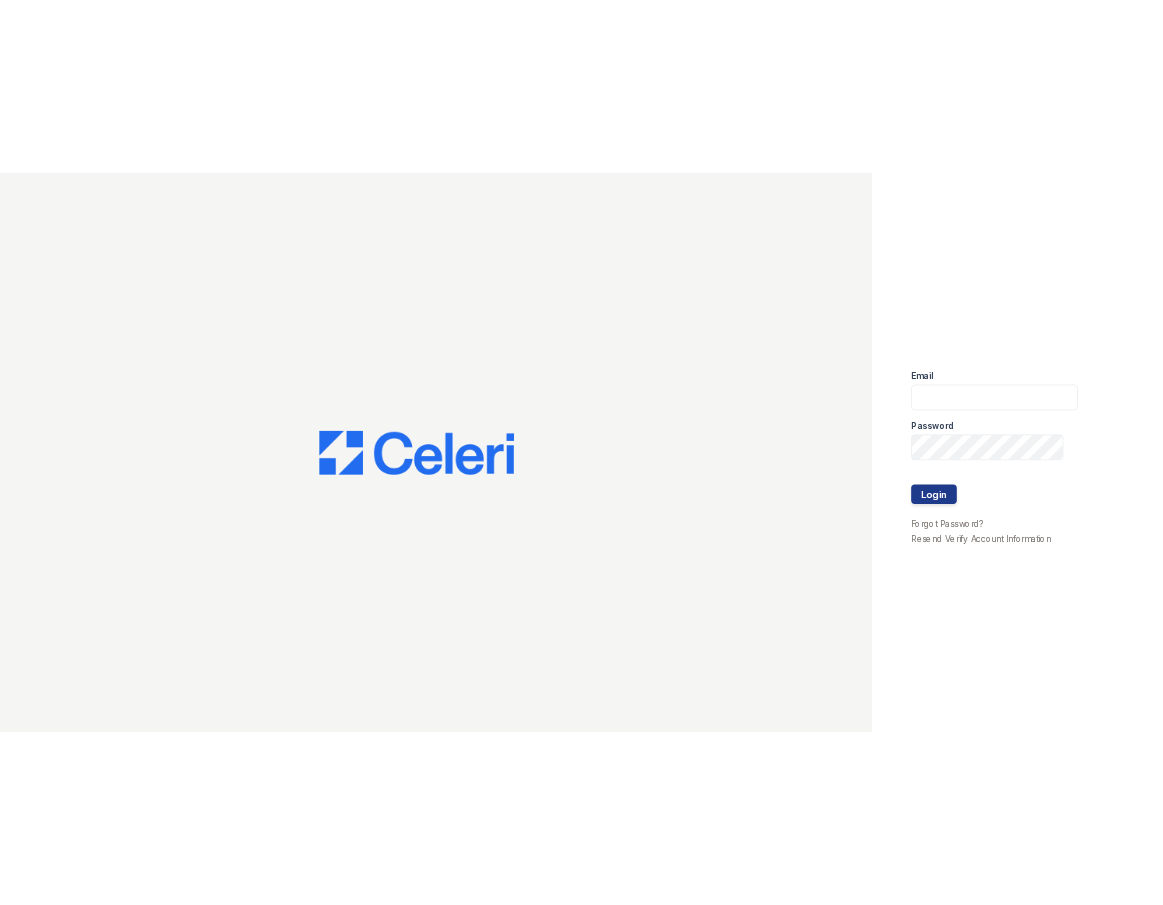 scroll, scrollTop: 0, scrollLeft: 0, axis: both 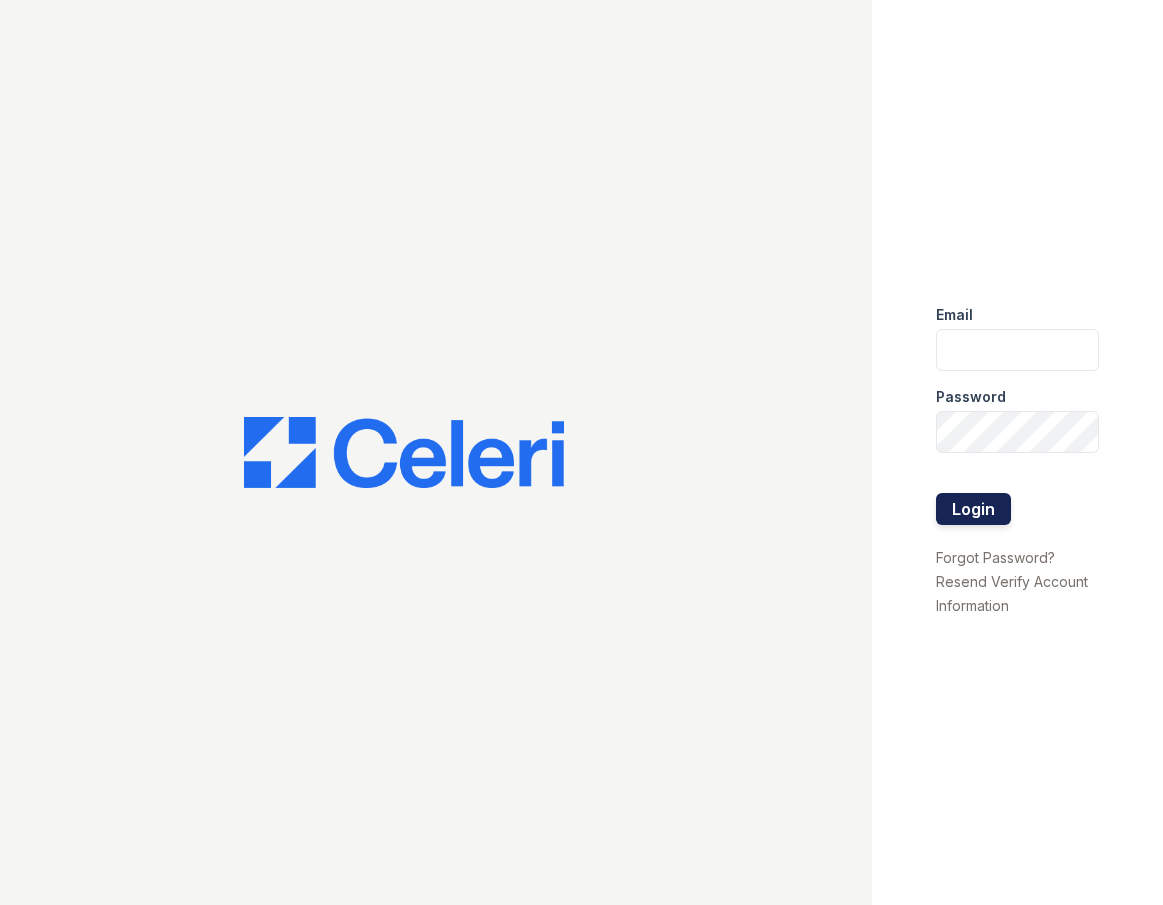 type on "[USERNAME]@example.com" 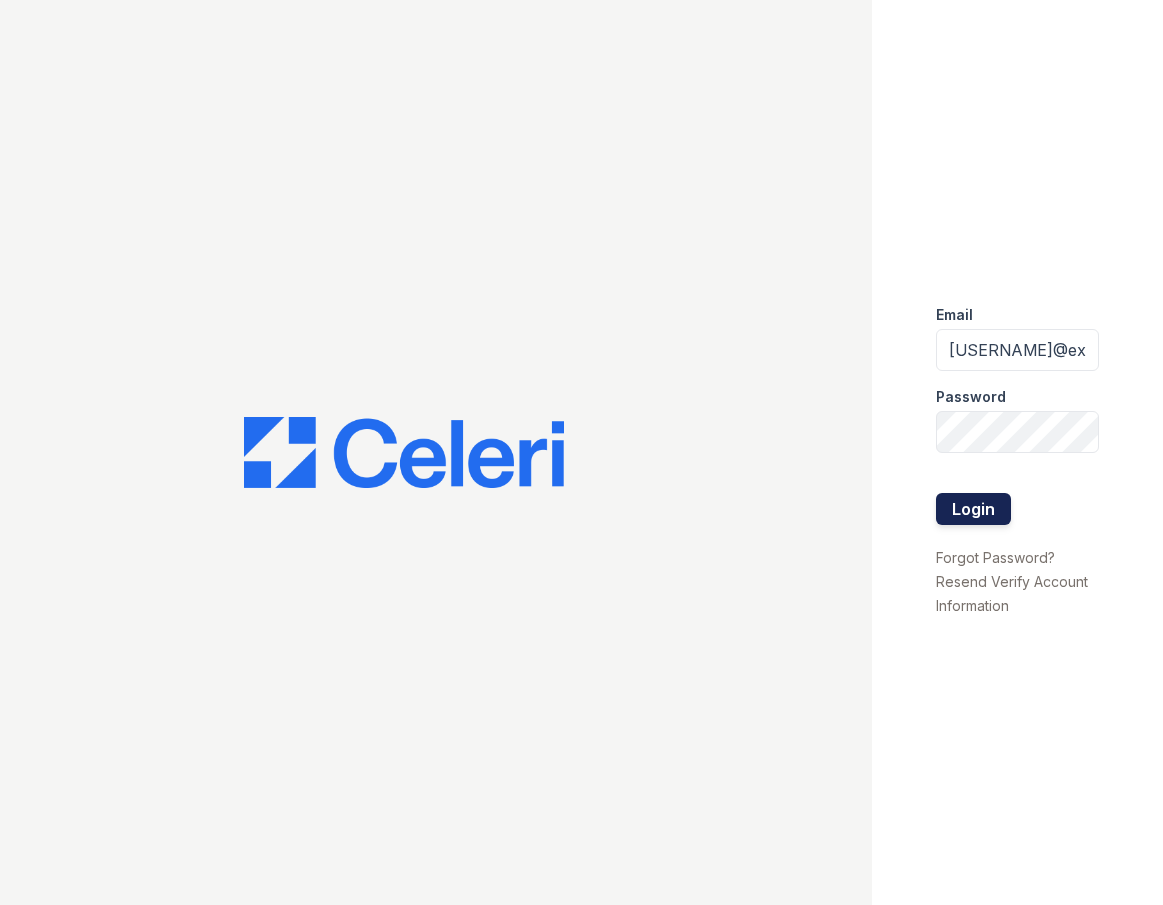 click on "Login" at bounding box center (973, 509) 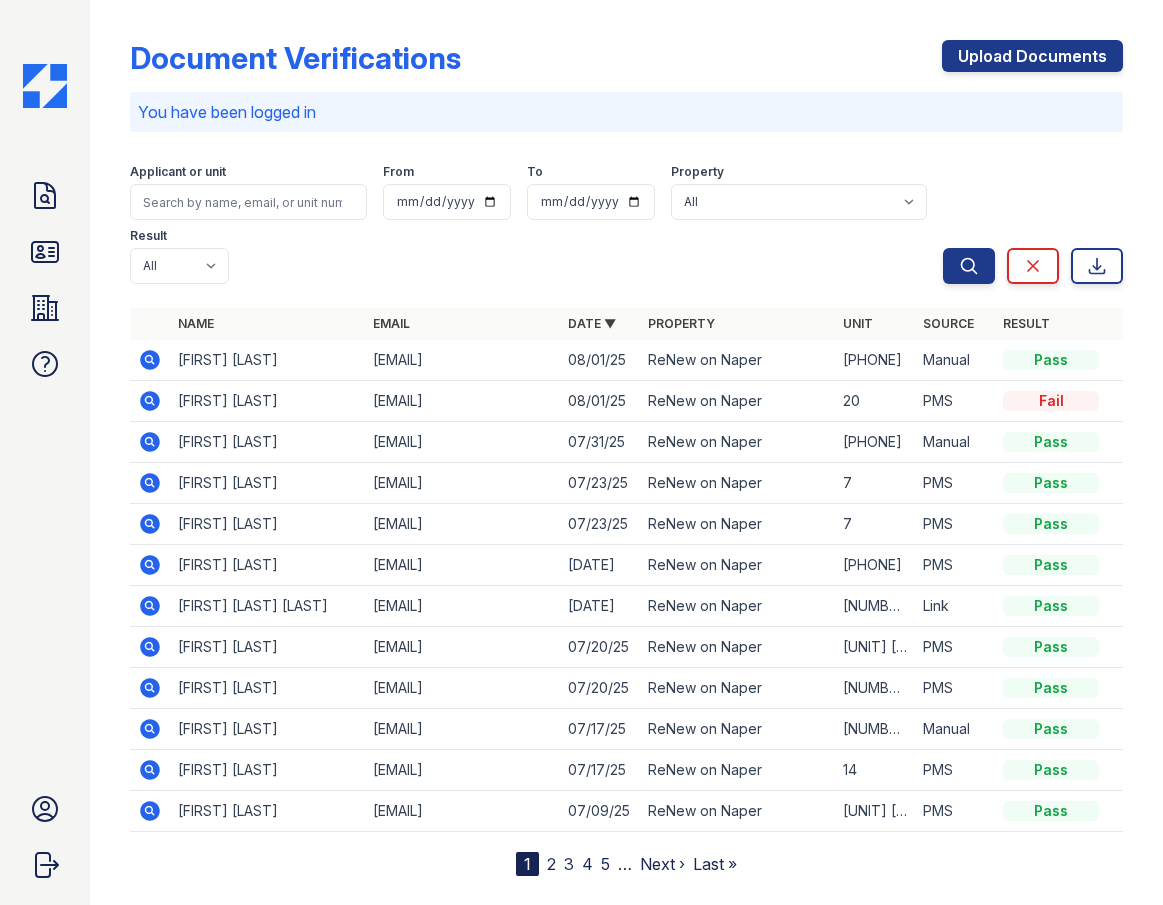 scroll, scrollTop: 0, scrollLeft: 0, axis: both 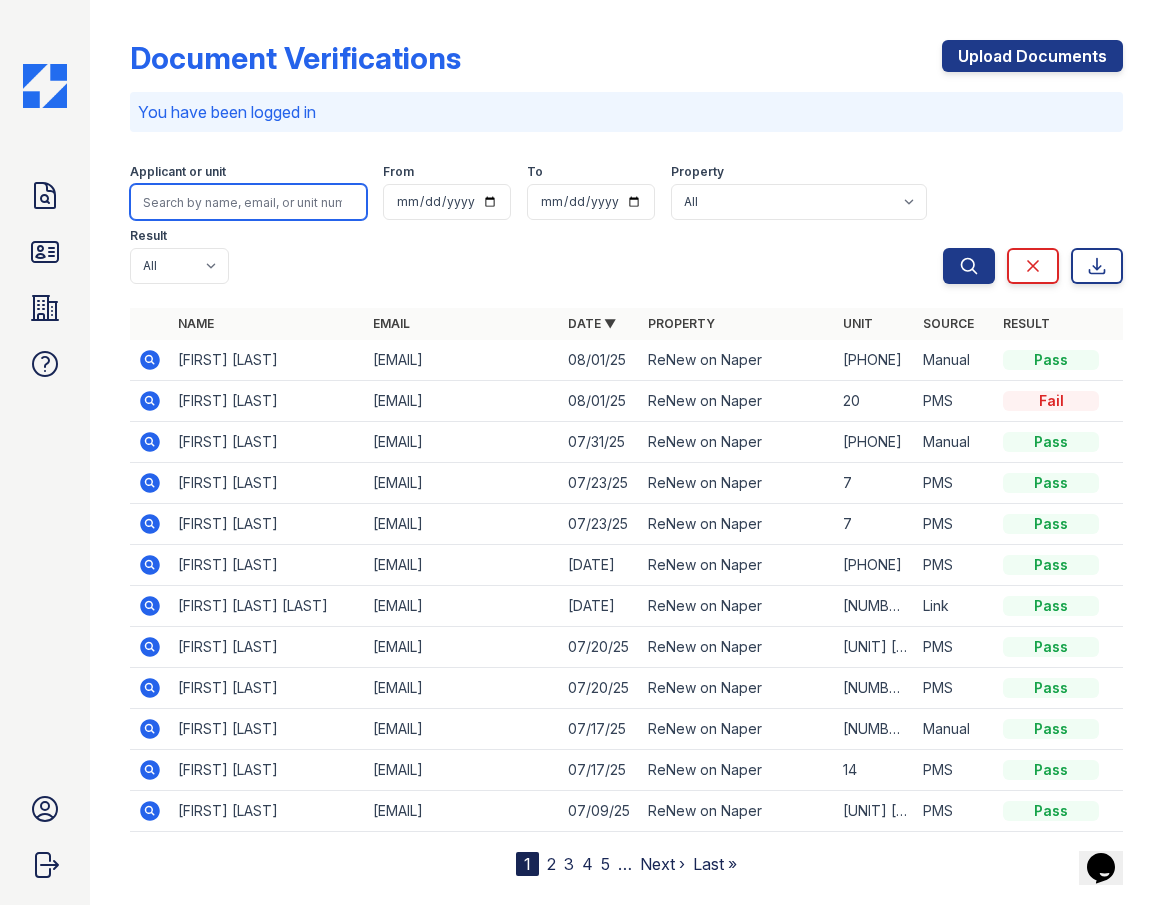 click at bounding box center (248, 202) 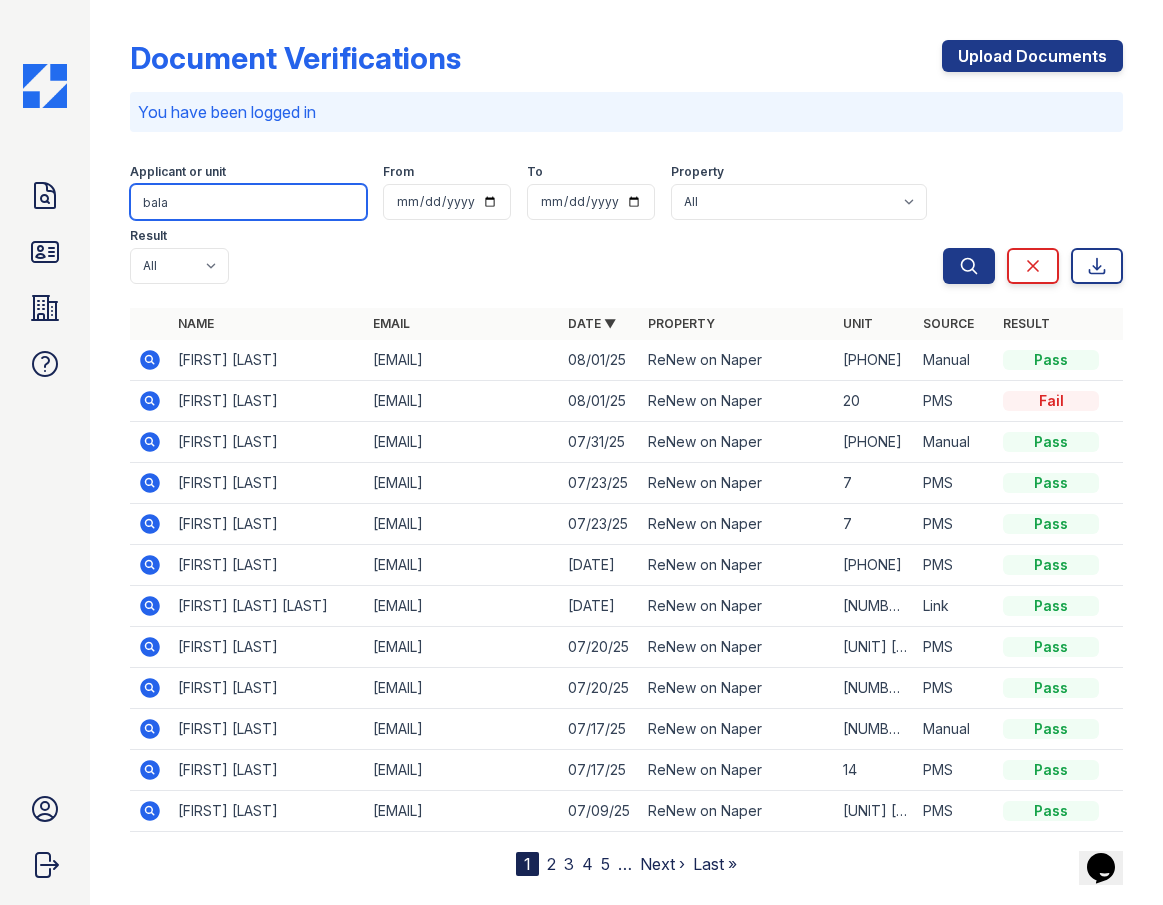 type on "bala" 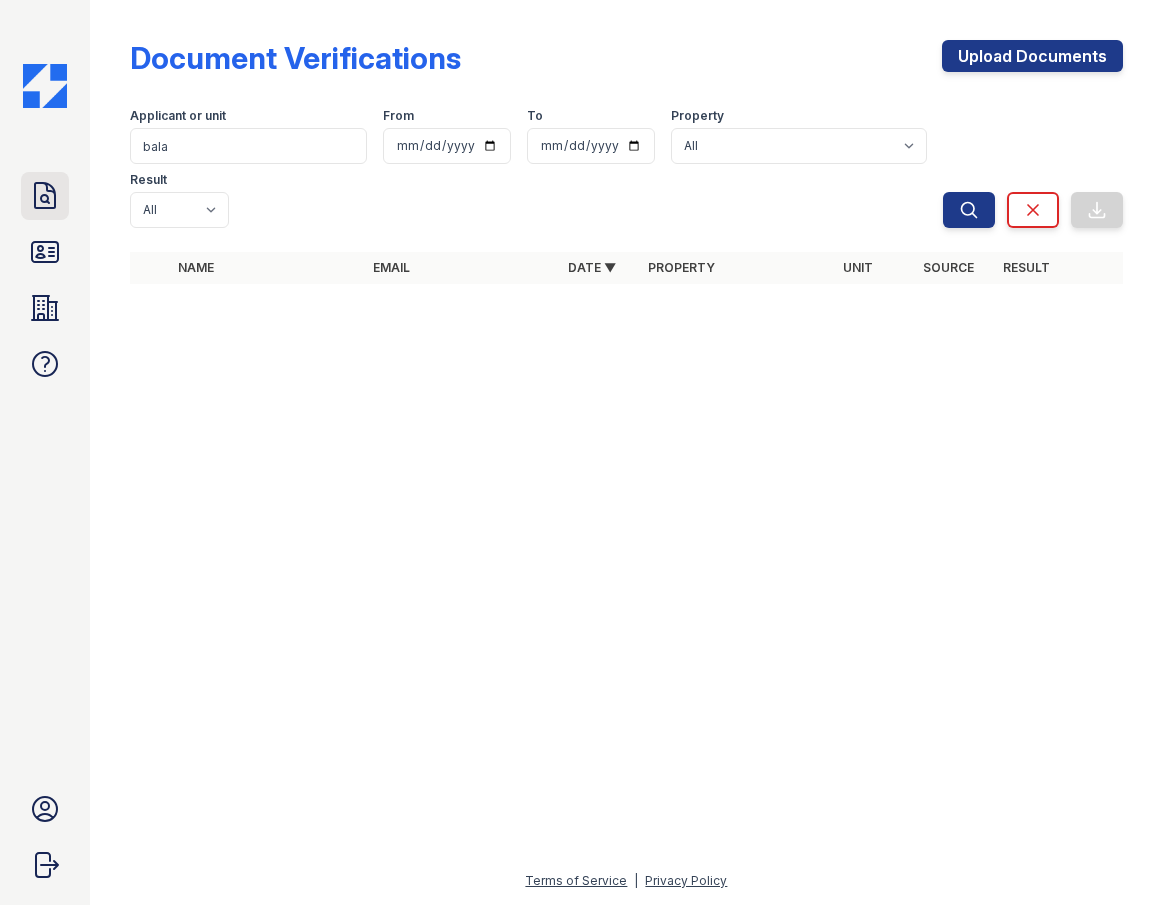 click 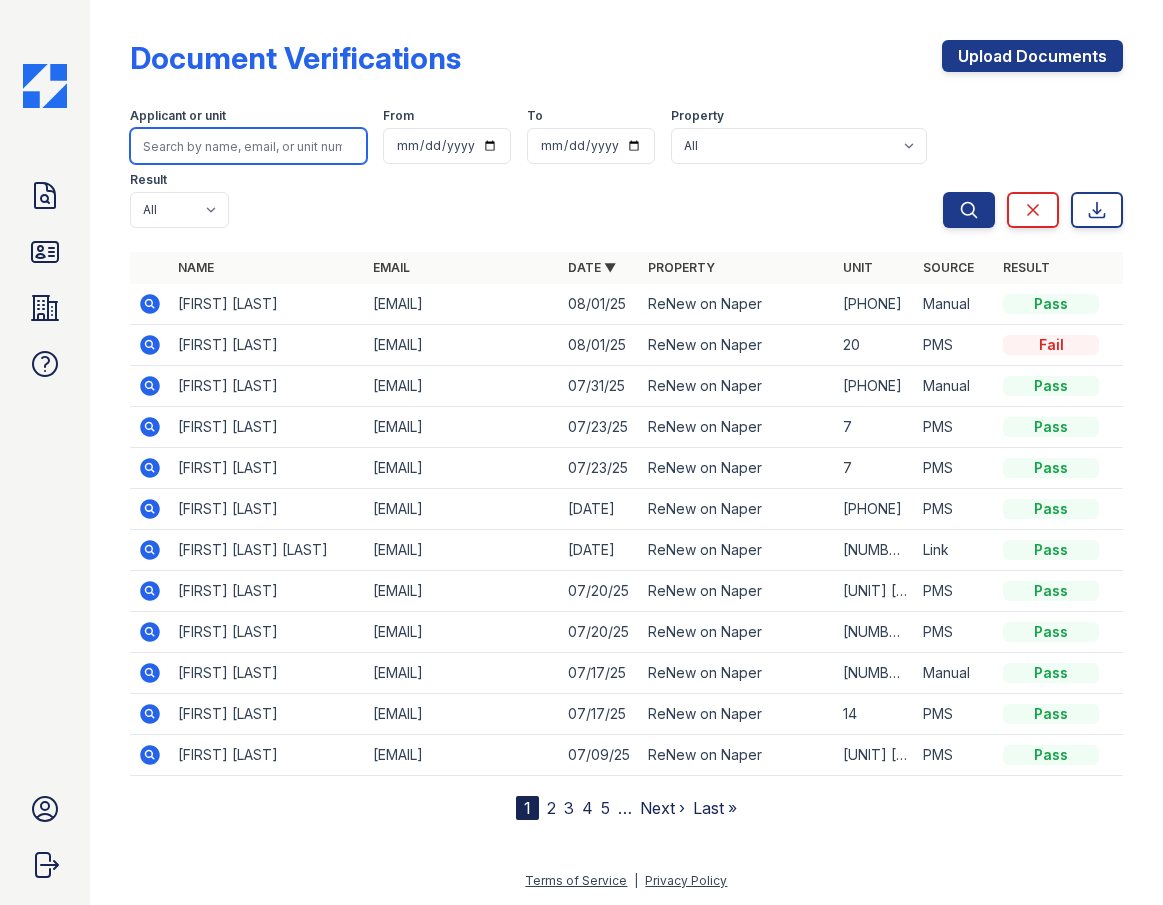 click at bounding box center [248, 146] 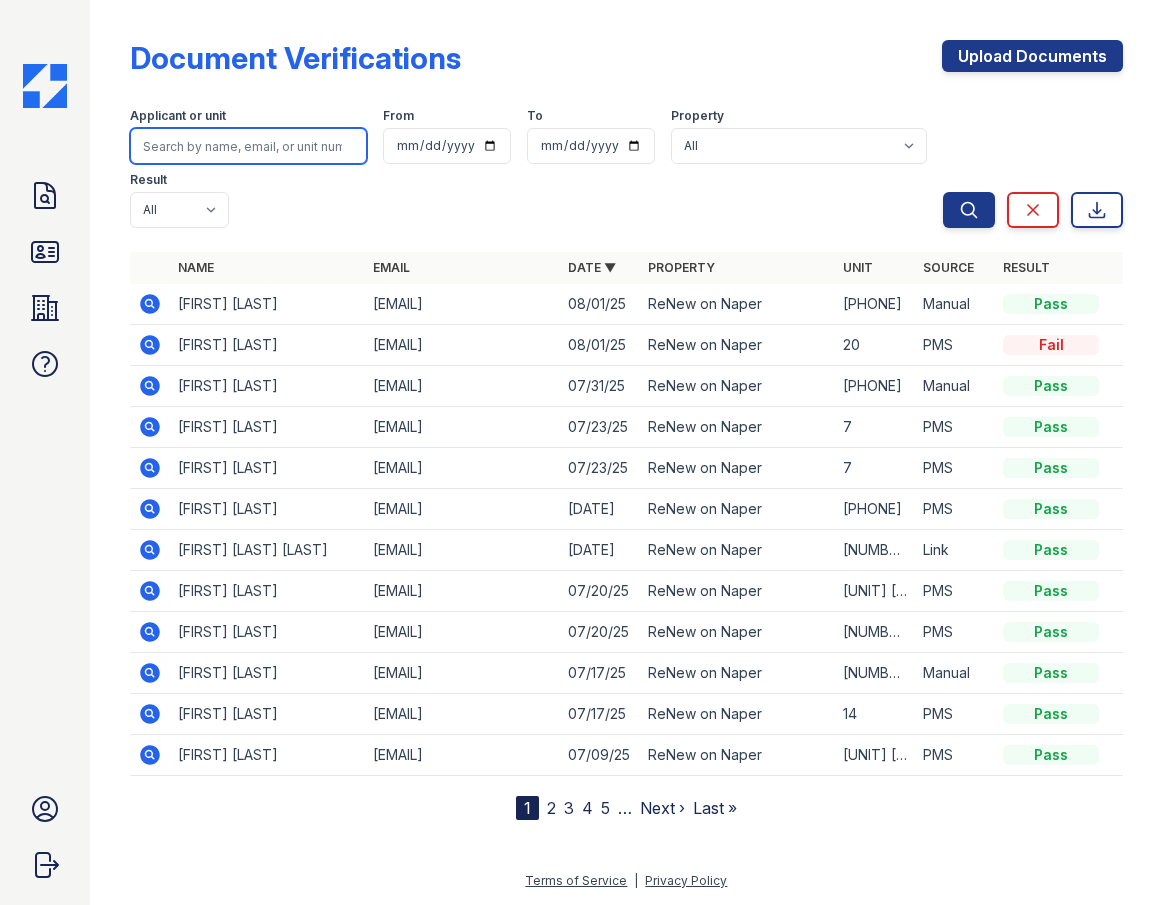 click at bounding box center (248, 146) 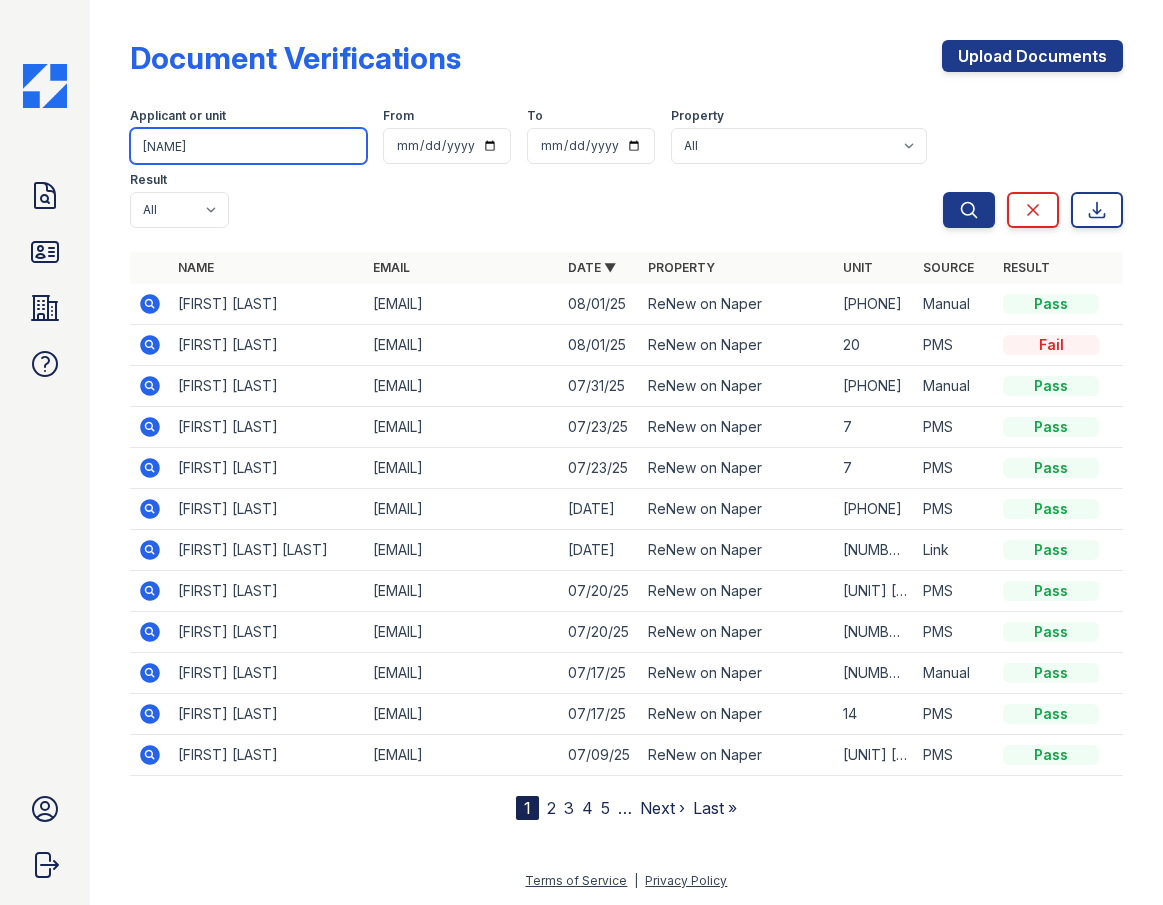 type on "kata" 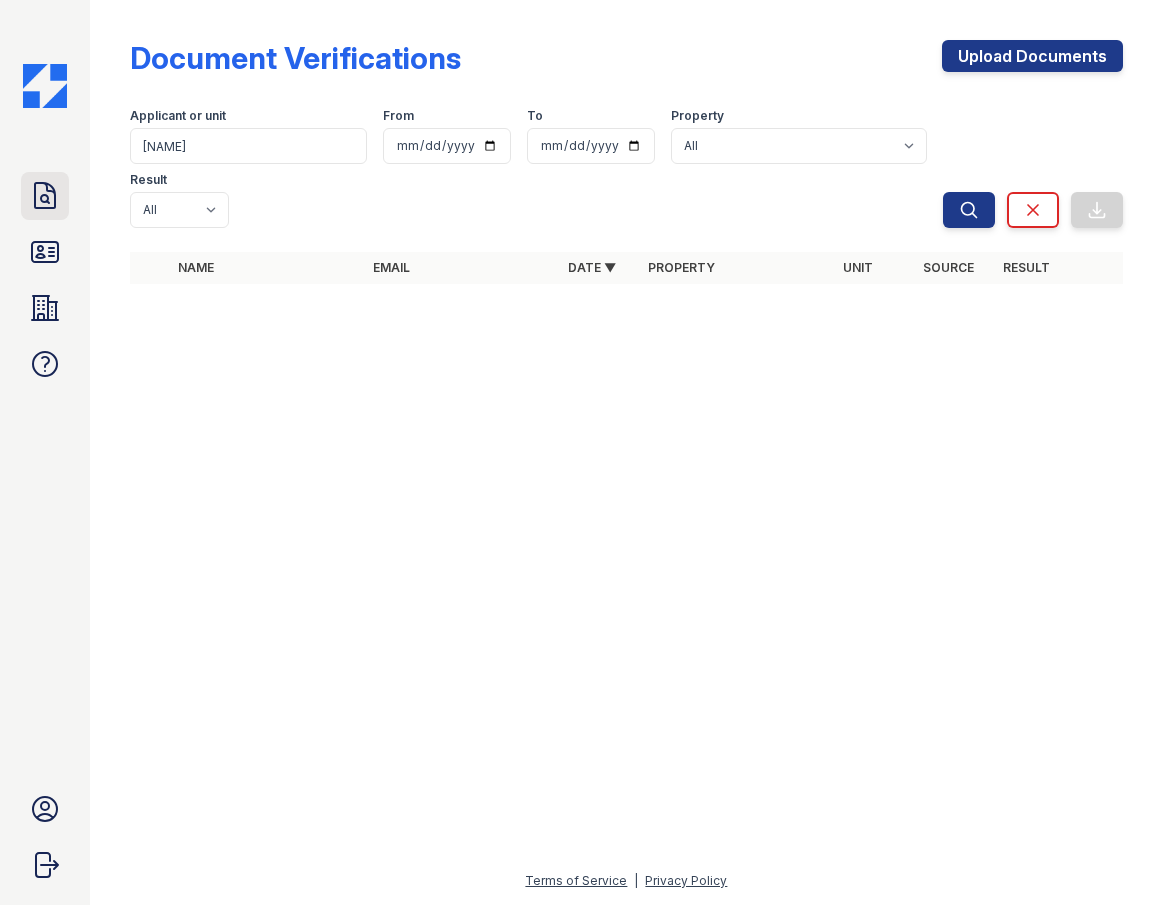 click 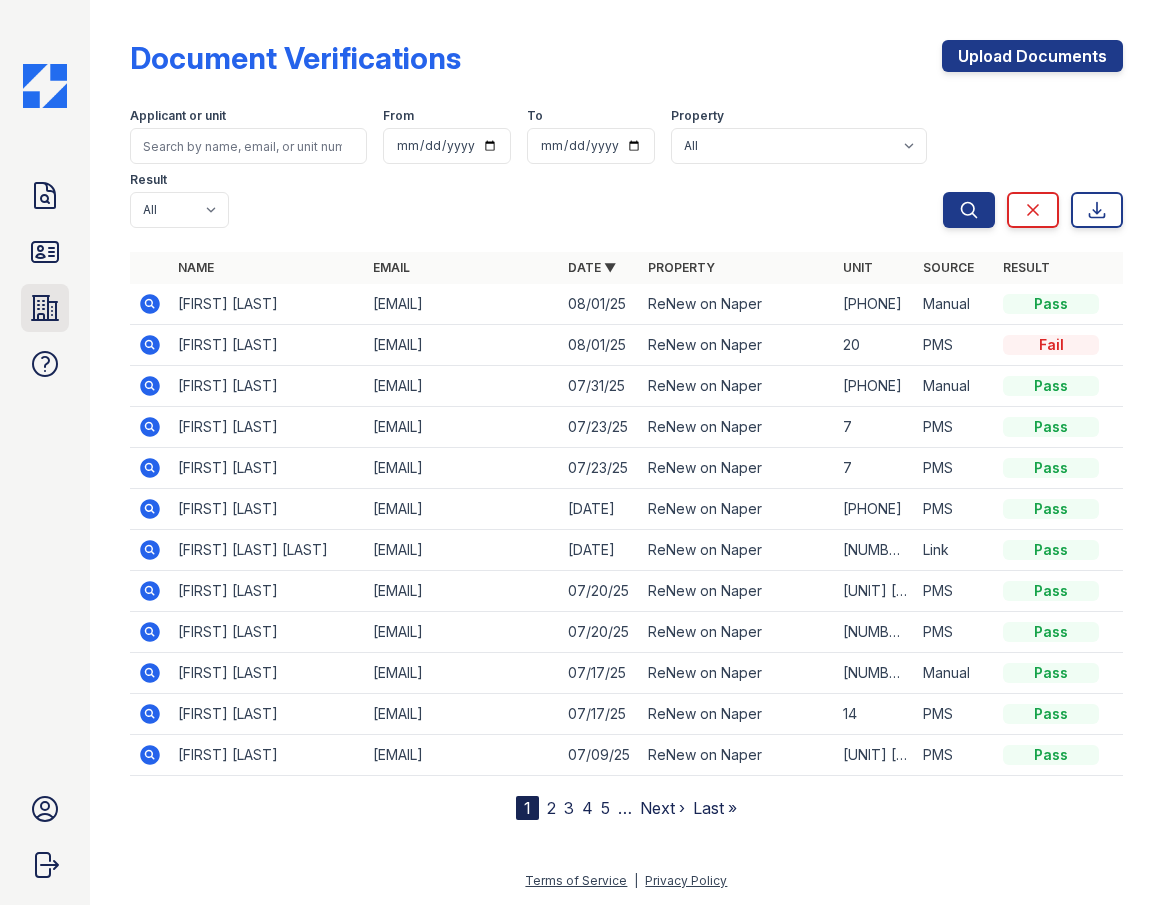 click 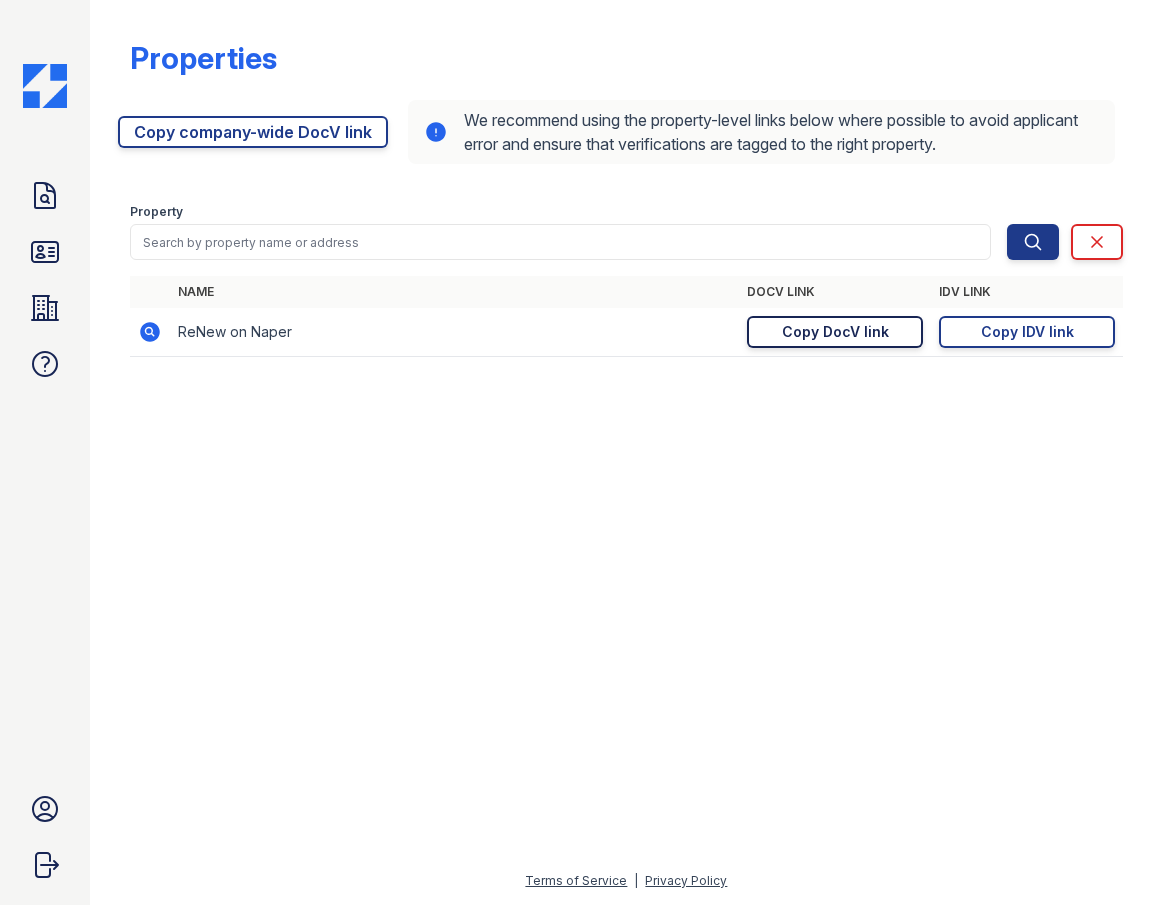 click on "Copy DocV link" at bounding box center [835, 332] 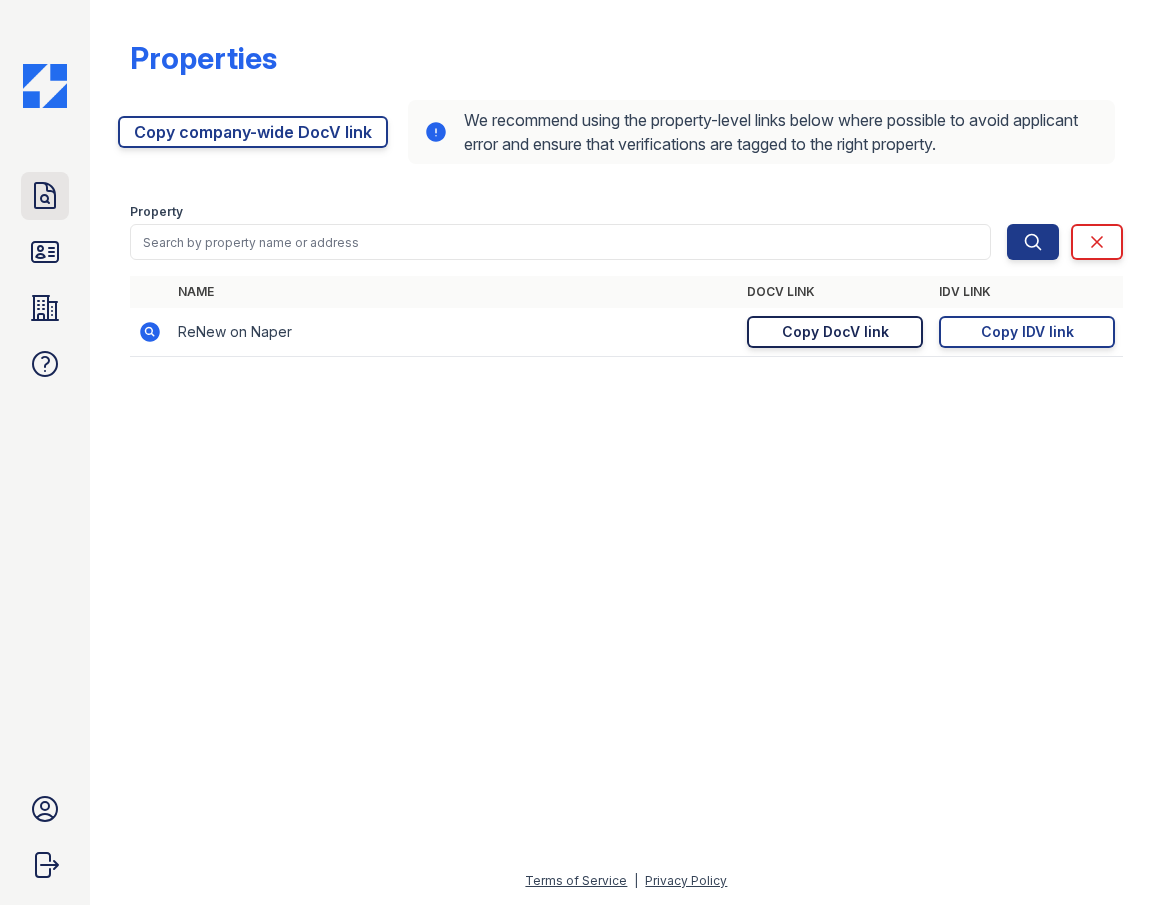 click 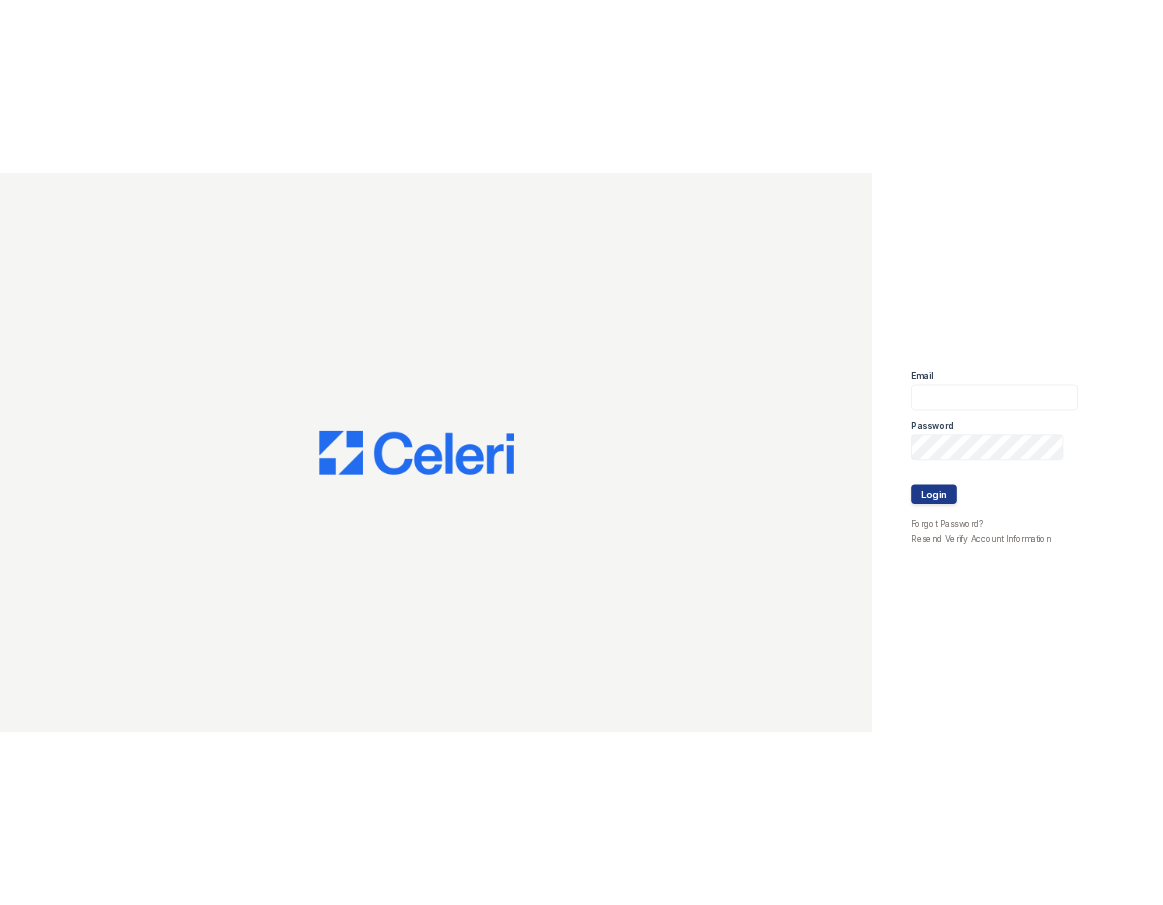 scroll, scrollTop: 0, scrollLeft: 0, axis: both 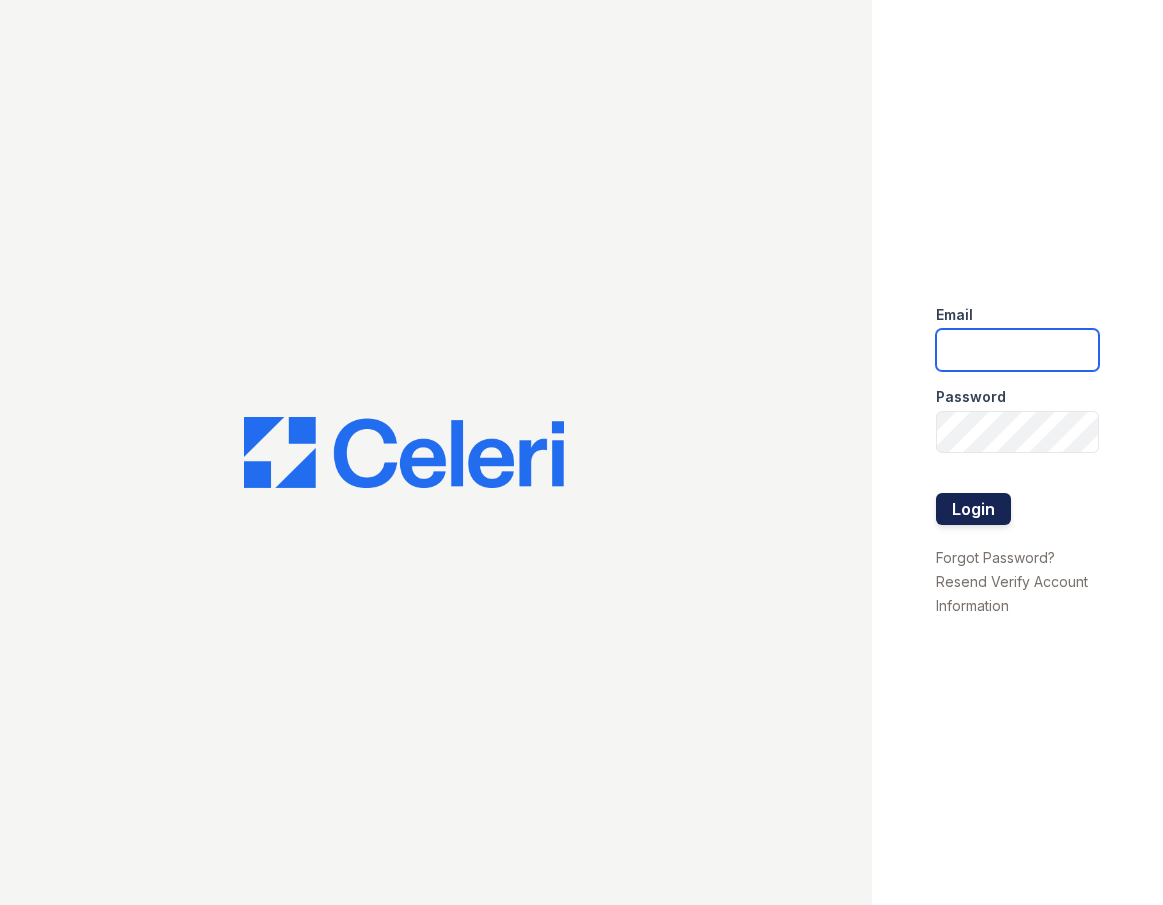 type on "[USERNAME]@example.com" 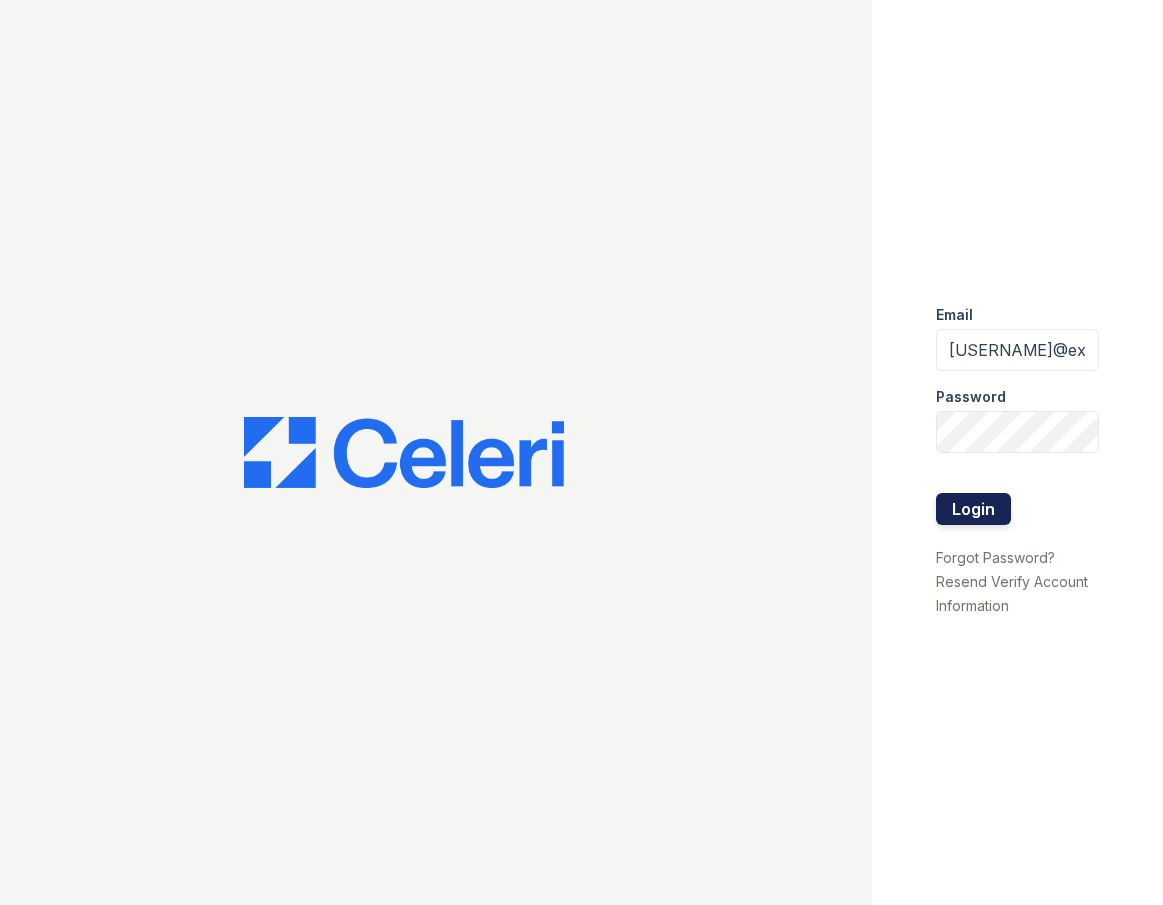click on "Login" at bounding box center (973, 509) 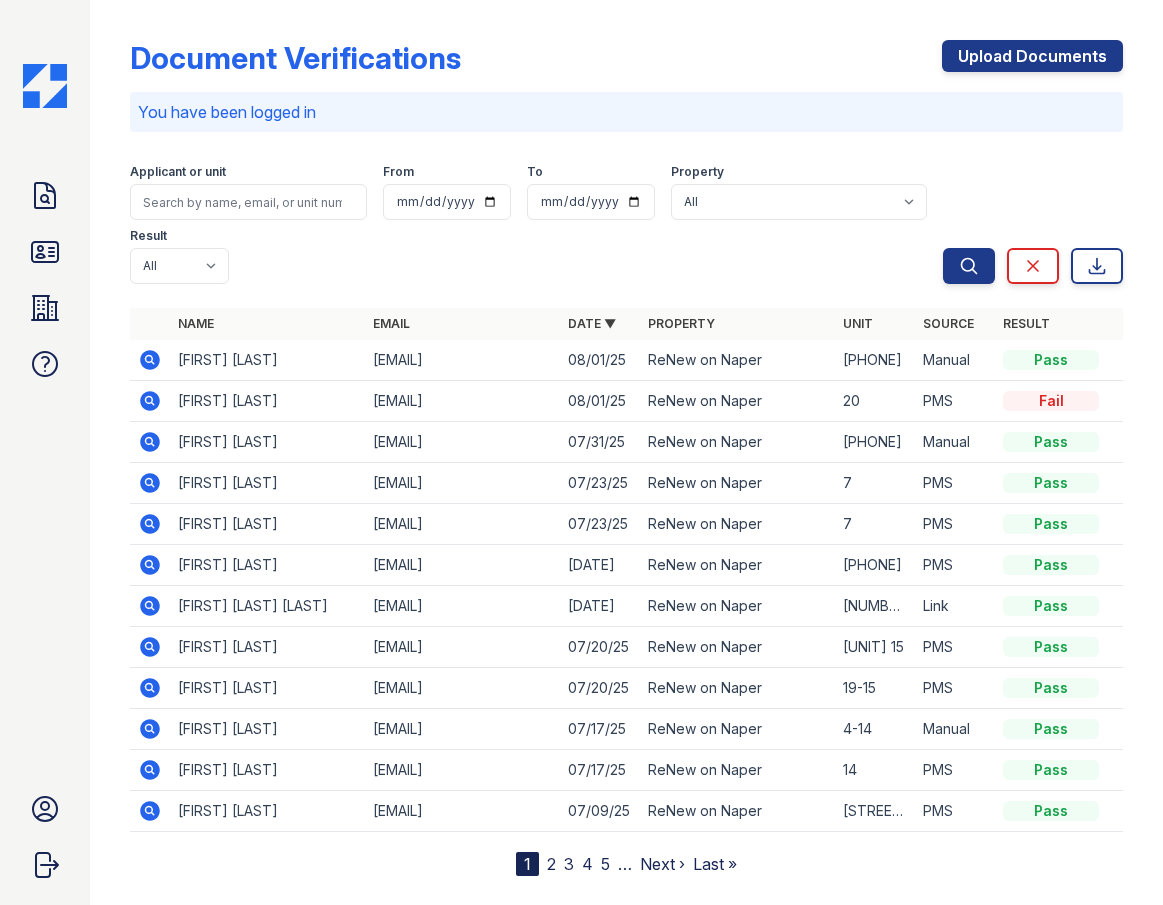 scroll, scrollTop: 0, scrollLeft: 0, axis: both 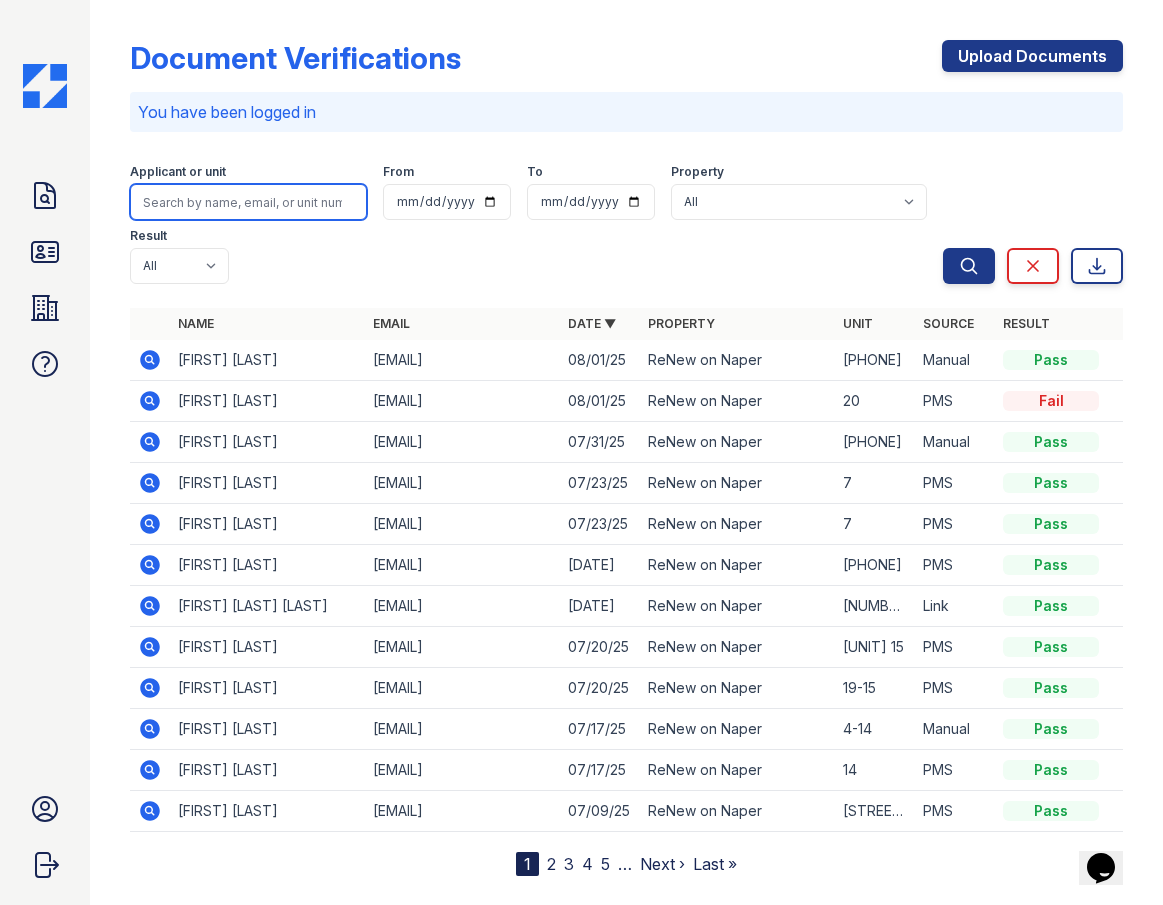 click at bounding box center [248, 202] 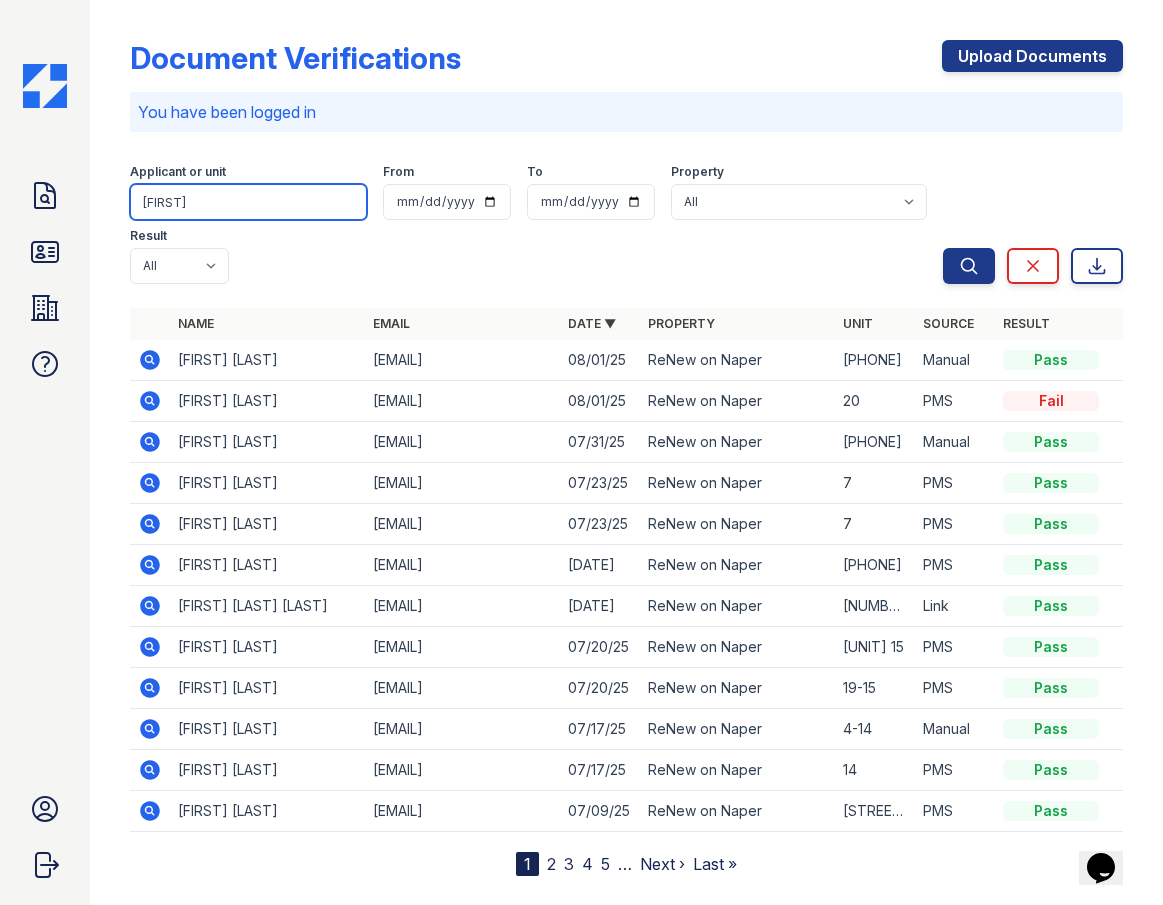type on "[FIRST]" 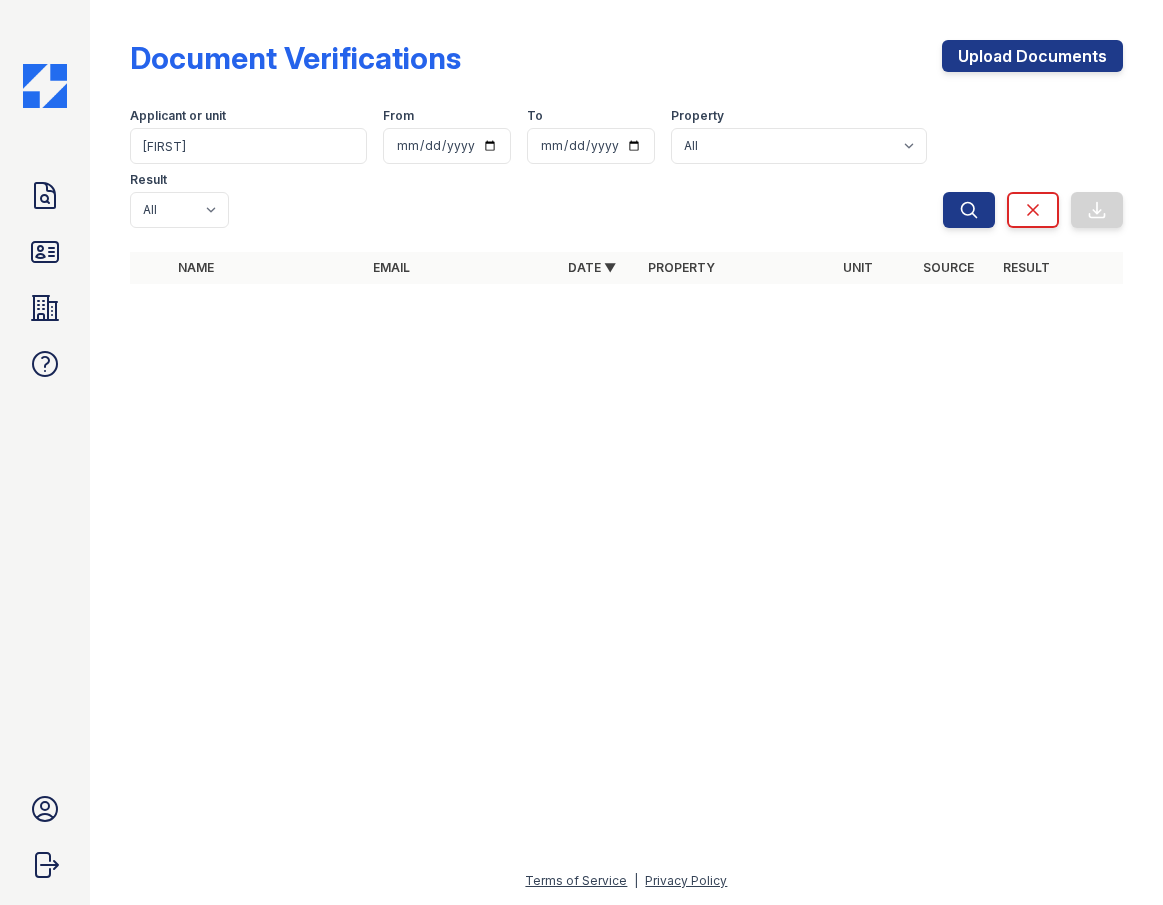 click on "Applicant or unit
[FIRST]
From
To
Property
All
ReNew on Naper
Result
All
Pass
Caution
Fail
N/a" at bounding box center (536, 164) 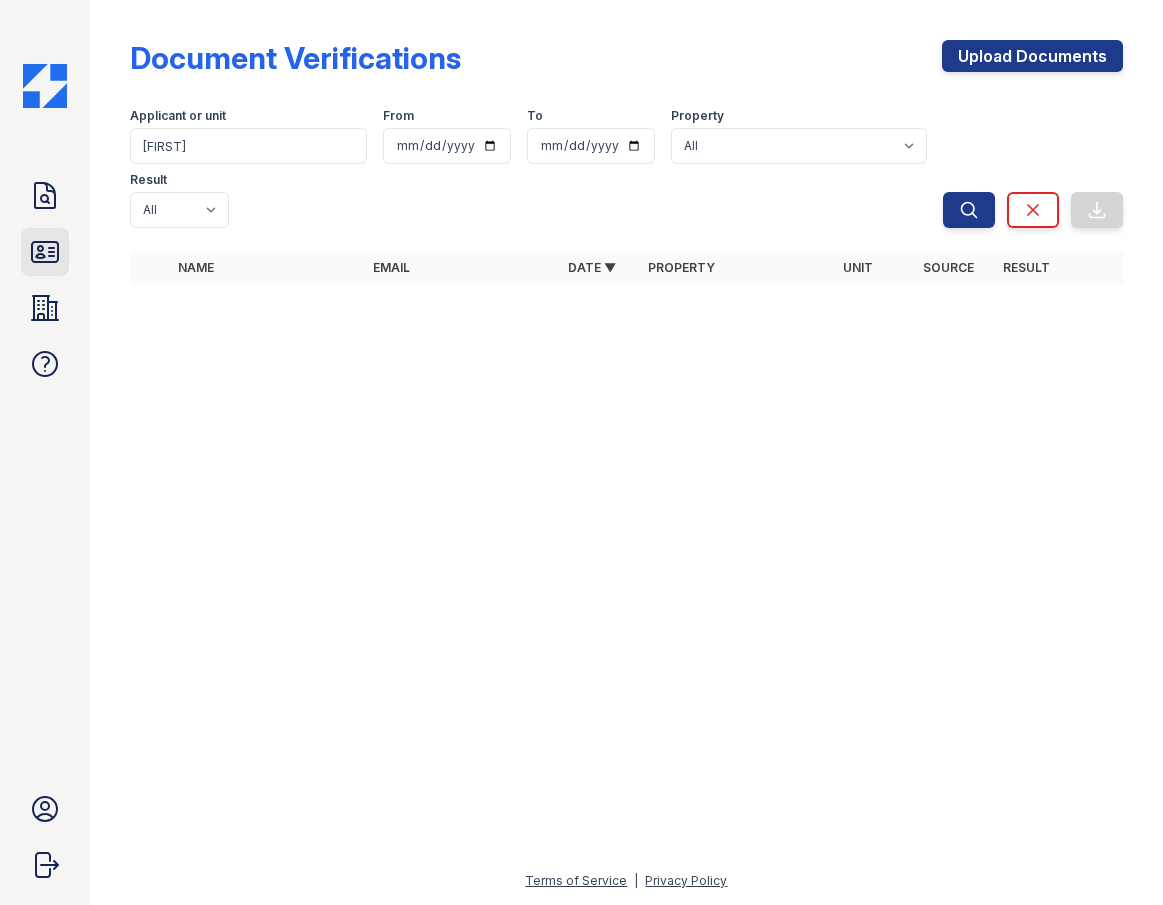 click 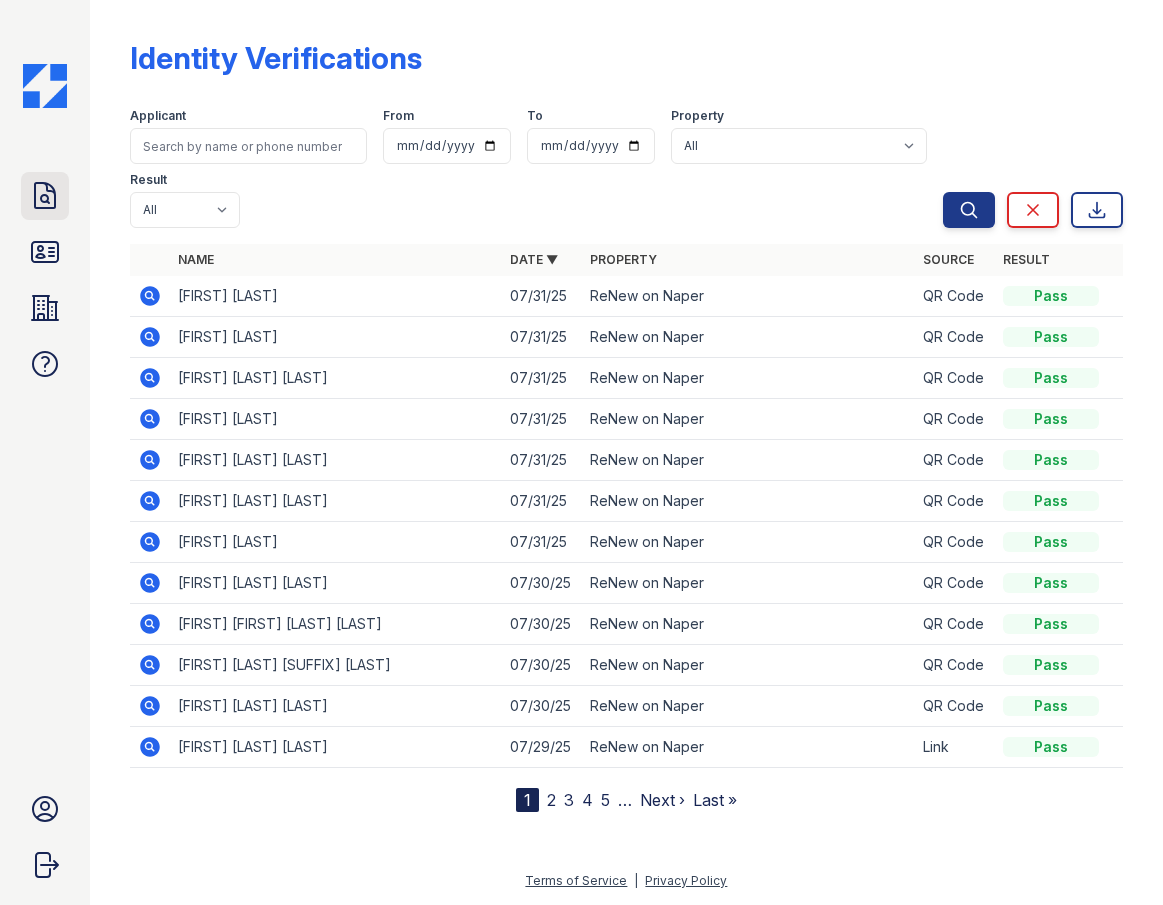 click 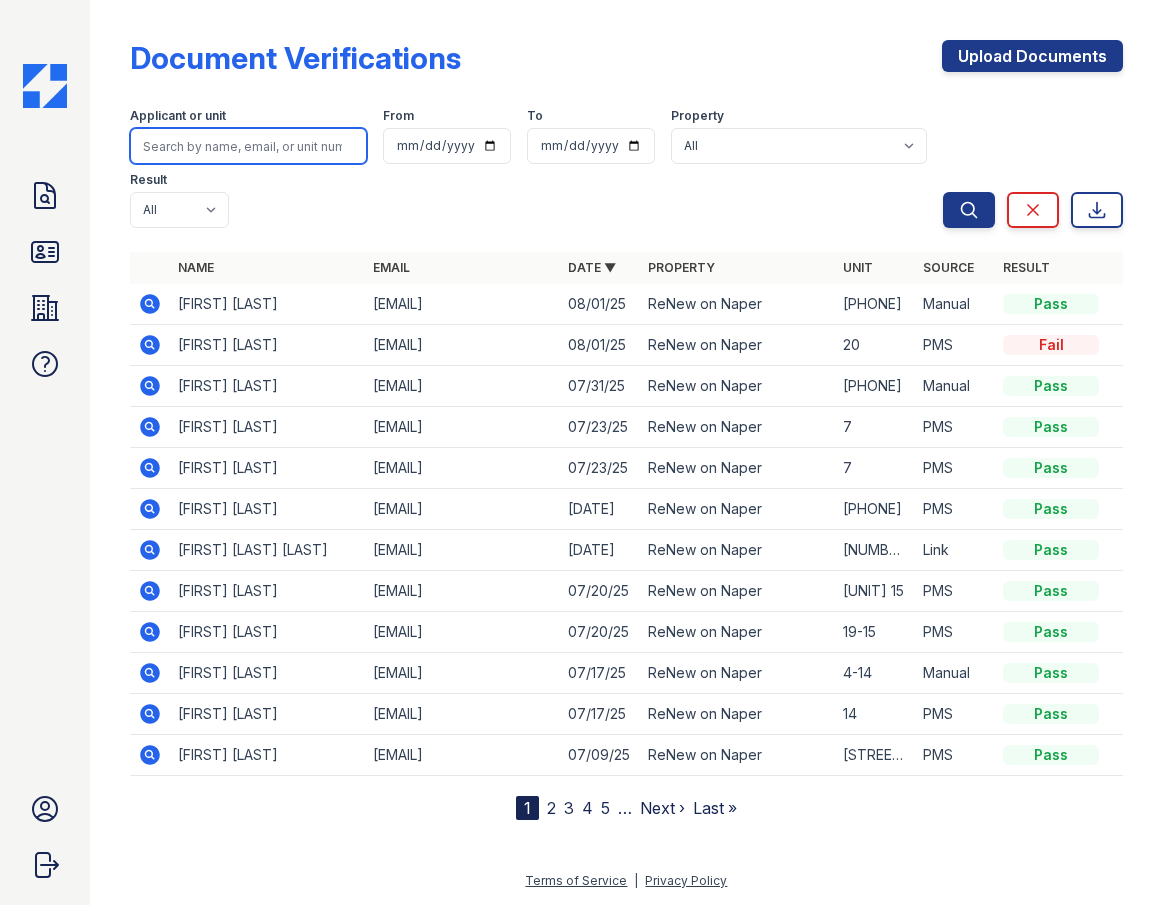 click at bounding box center [248, 146] 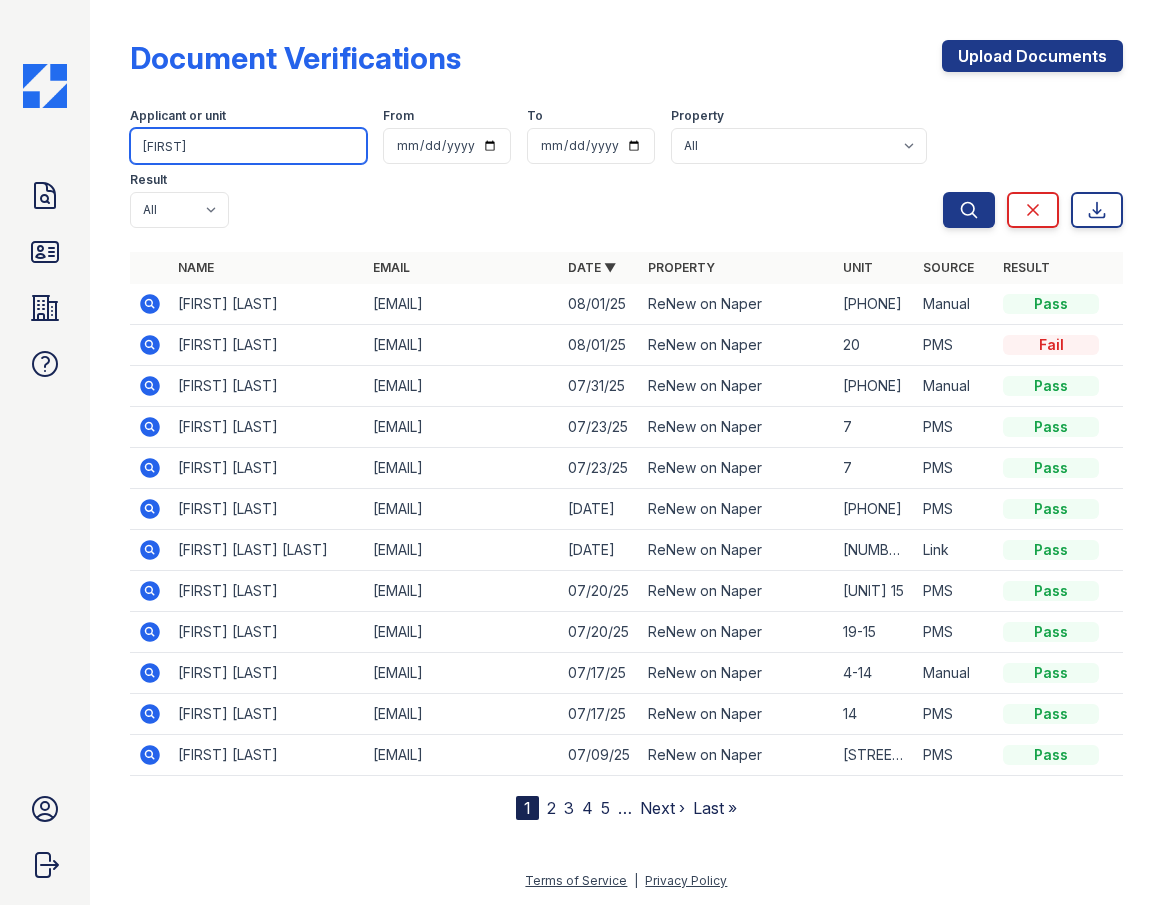 type on "[FIRST]" 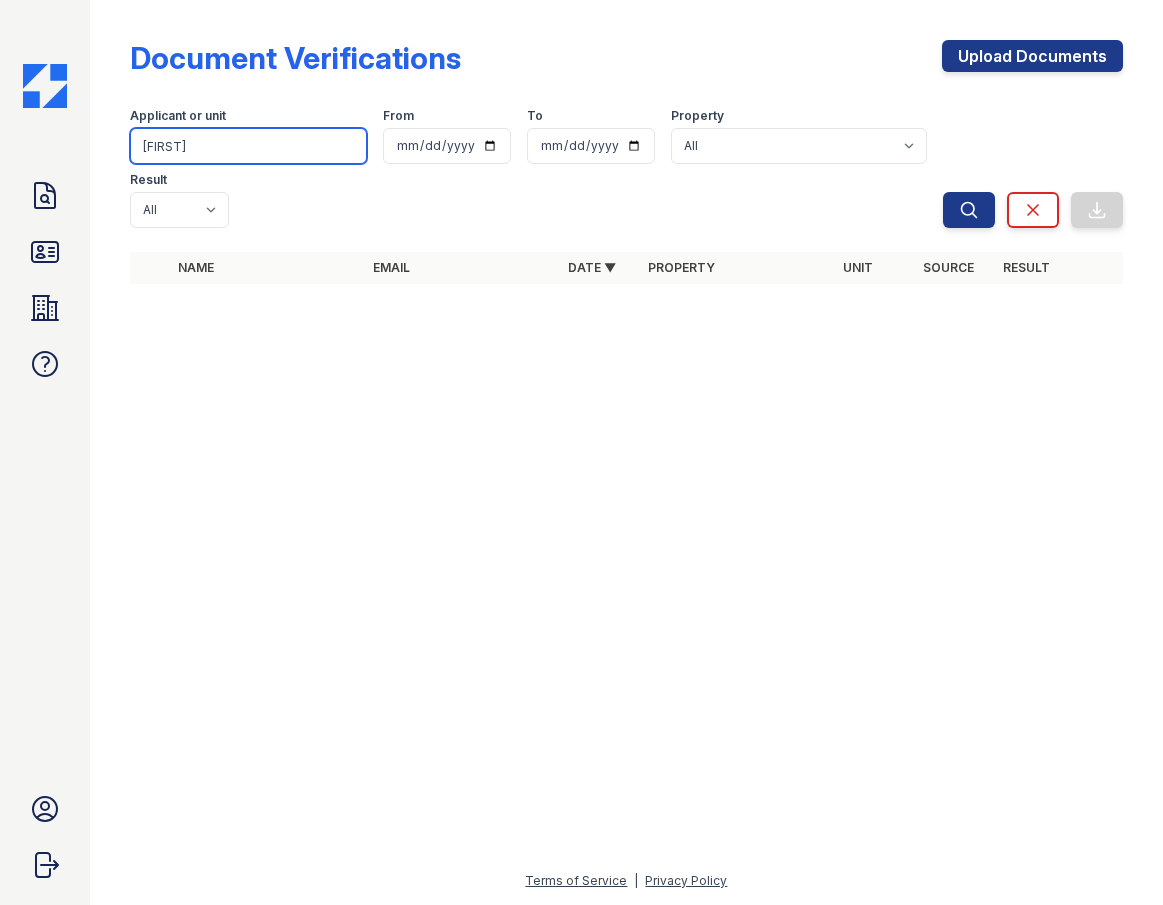 click on "jona" at bounding box center (248, 146) 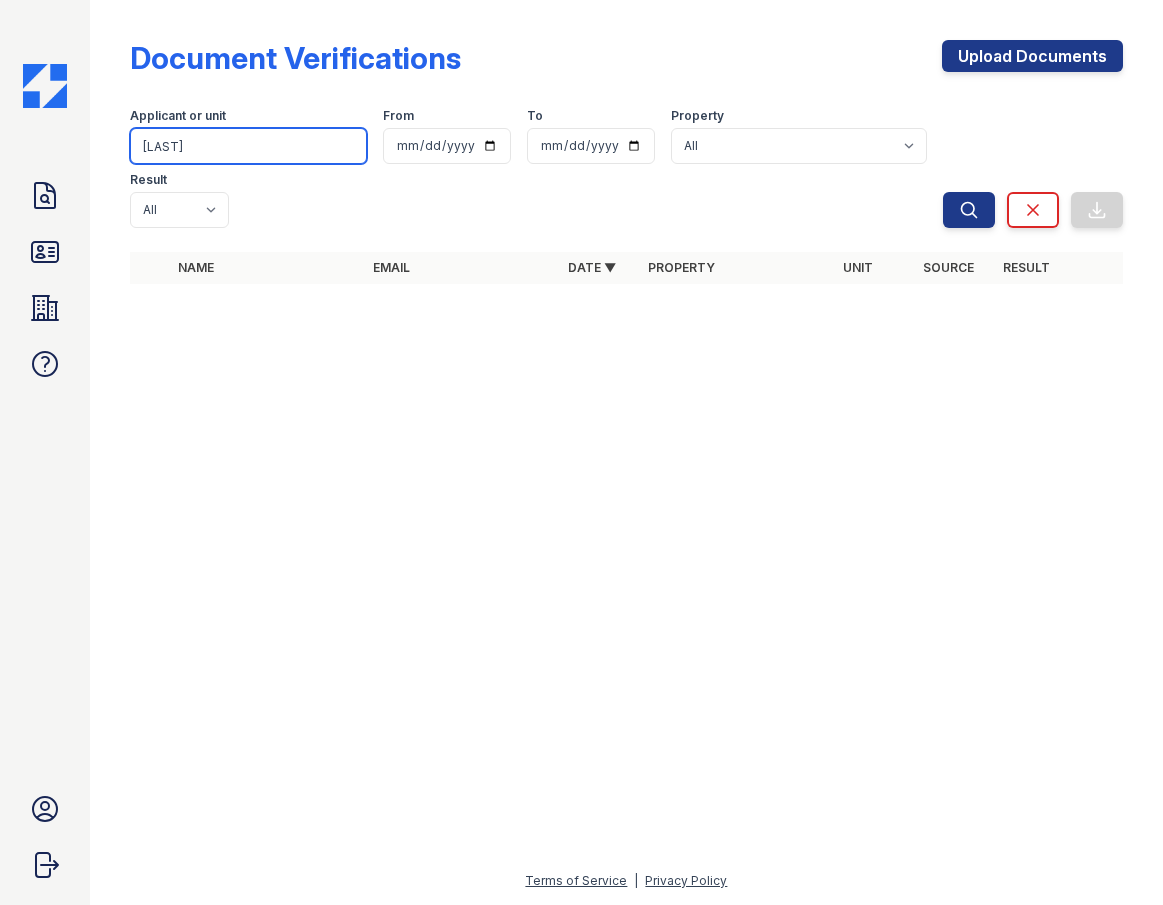 type on "andersen" 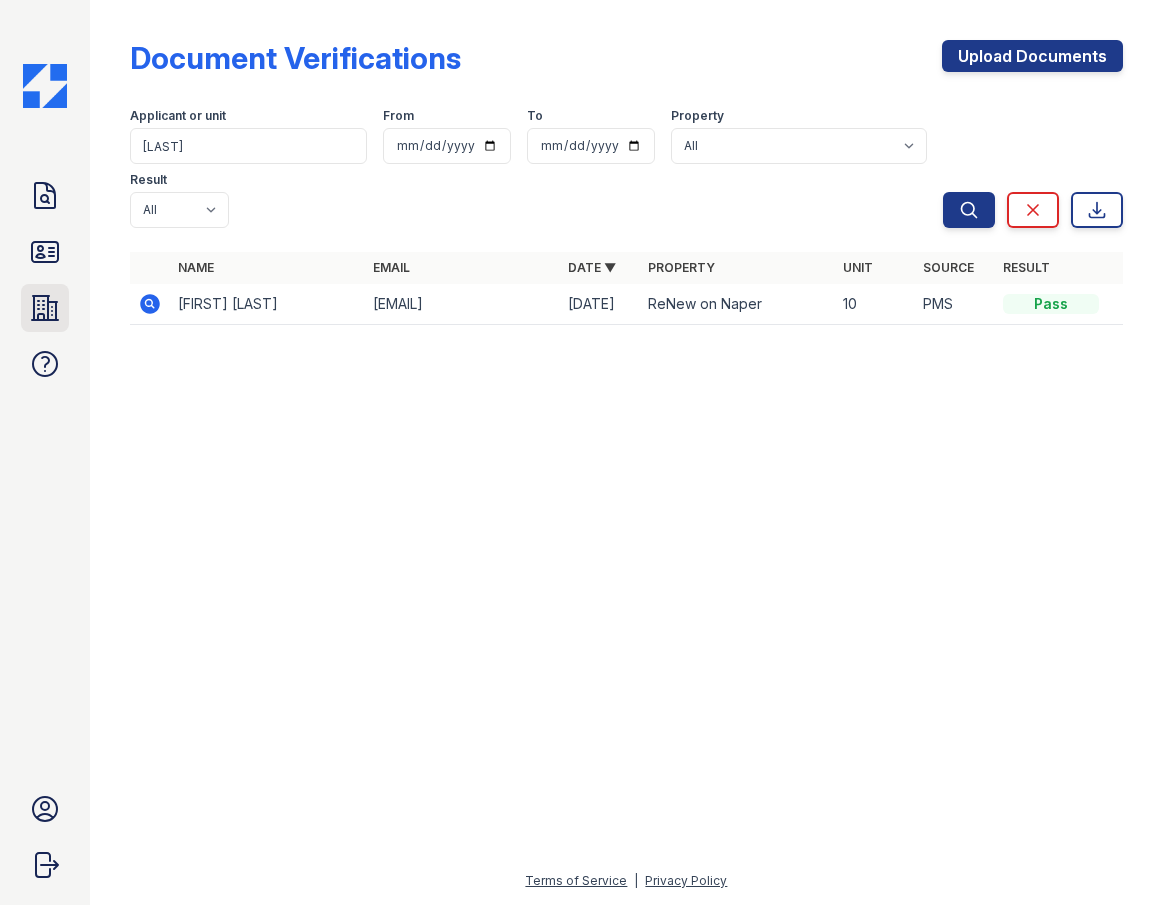 click 